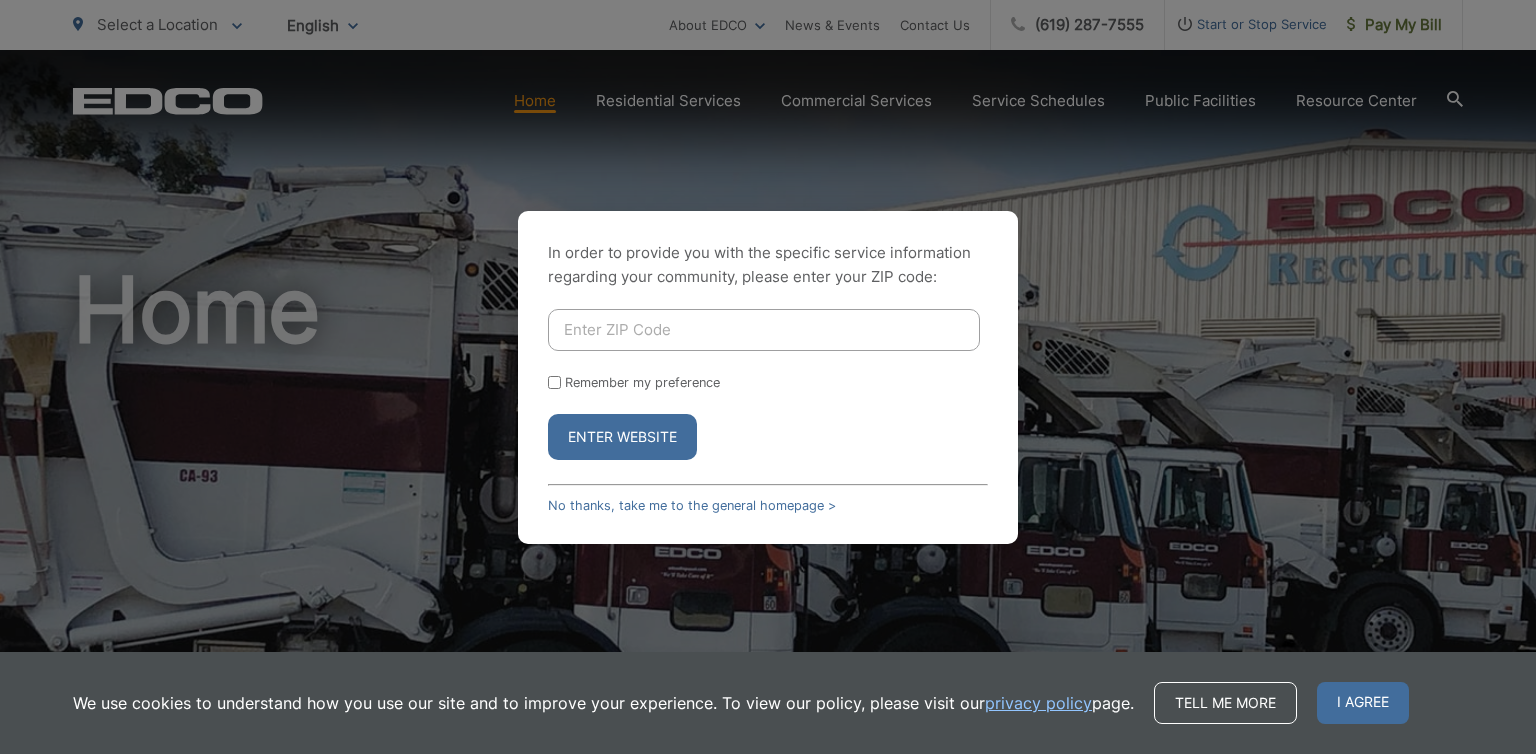 scroll, scrollTop: 0, scrollLeft: 0, axis: both 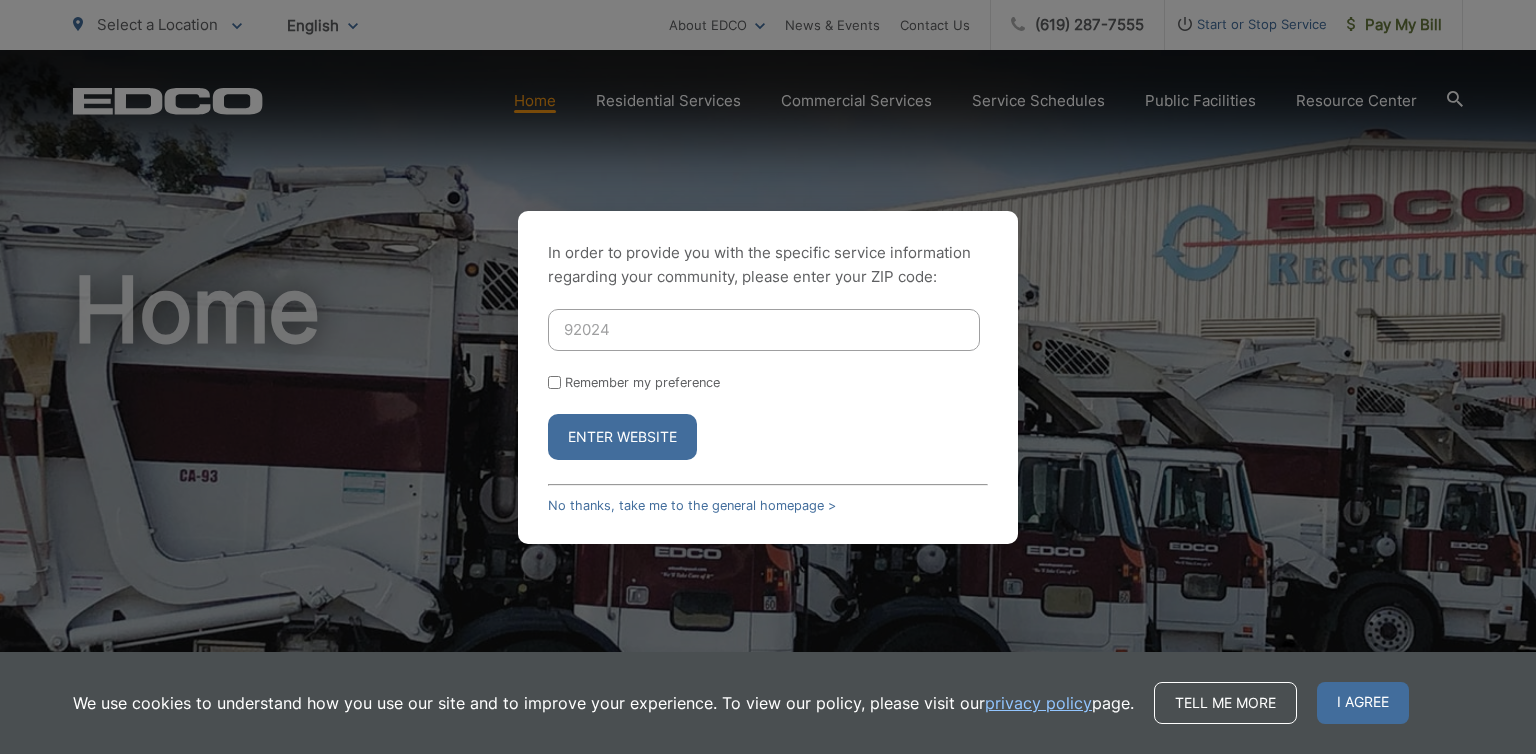 type on "92024" 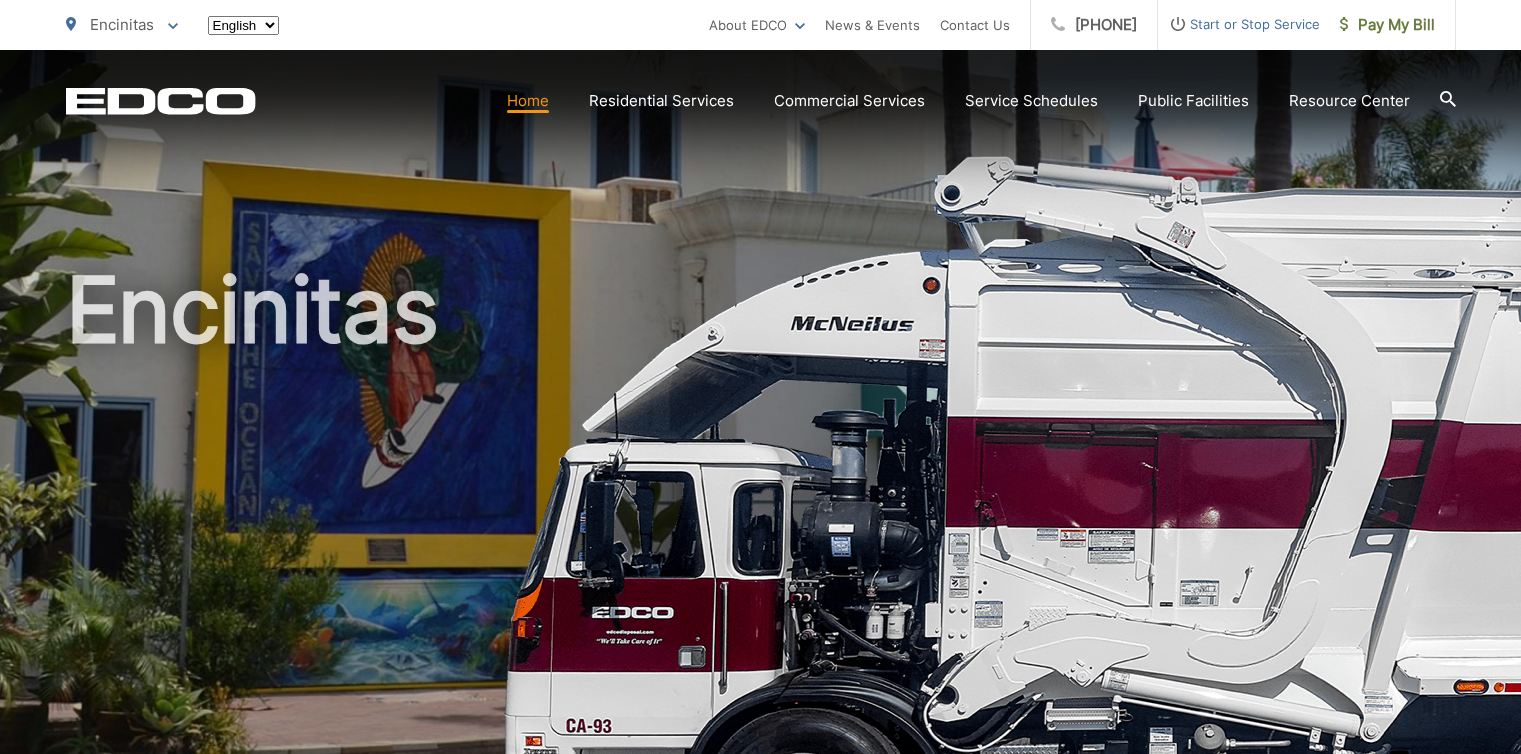 scroll, scrollTop: 0, scrollLeft: 0, axis: both 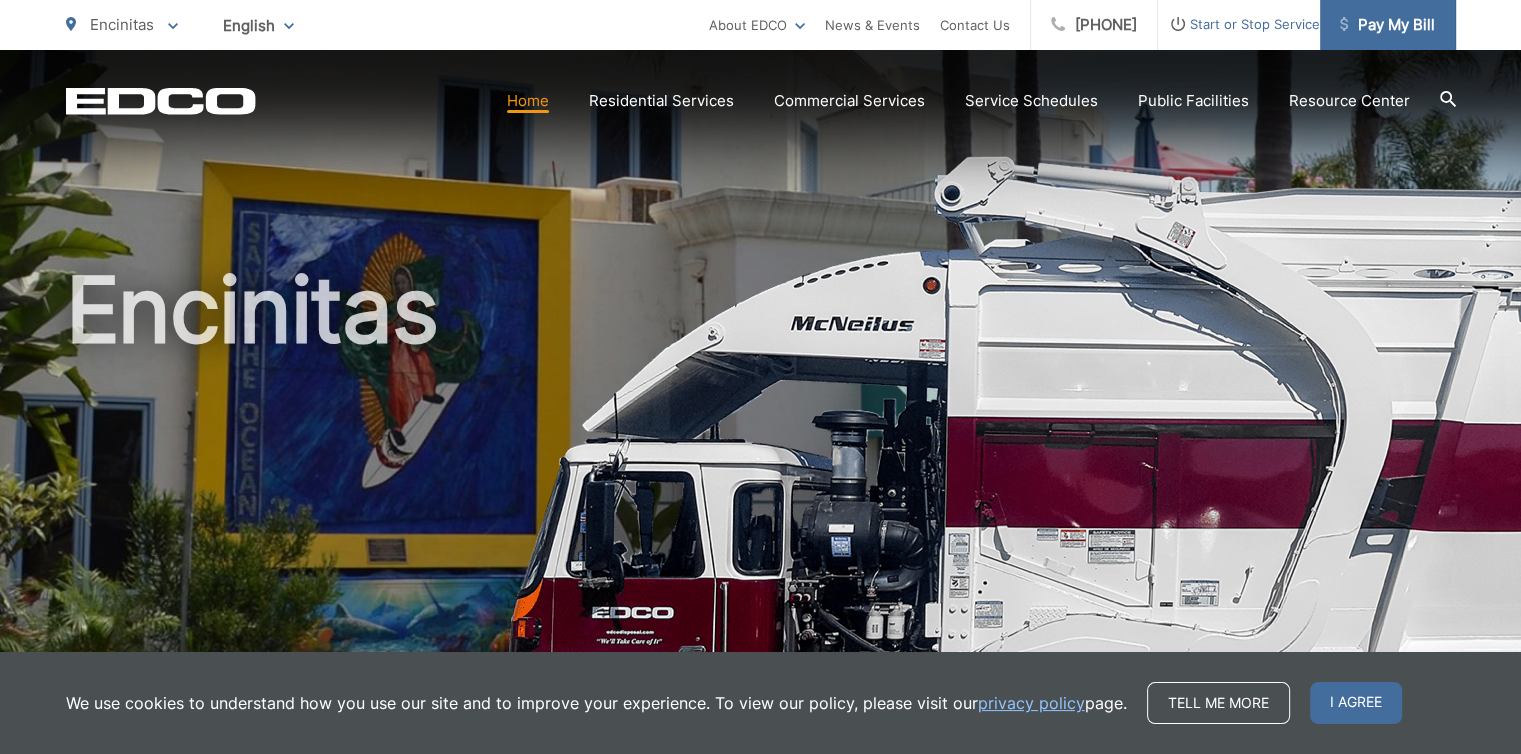 click on "Pay My Bill" at bounding box center [1387, 25] 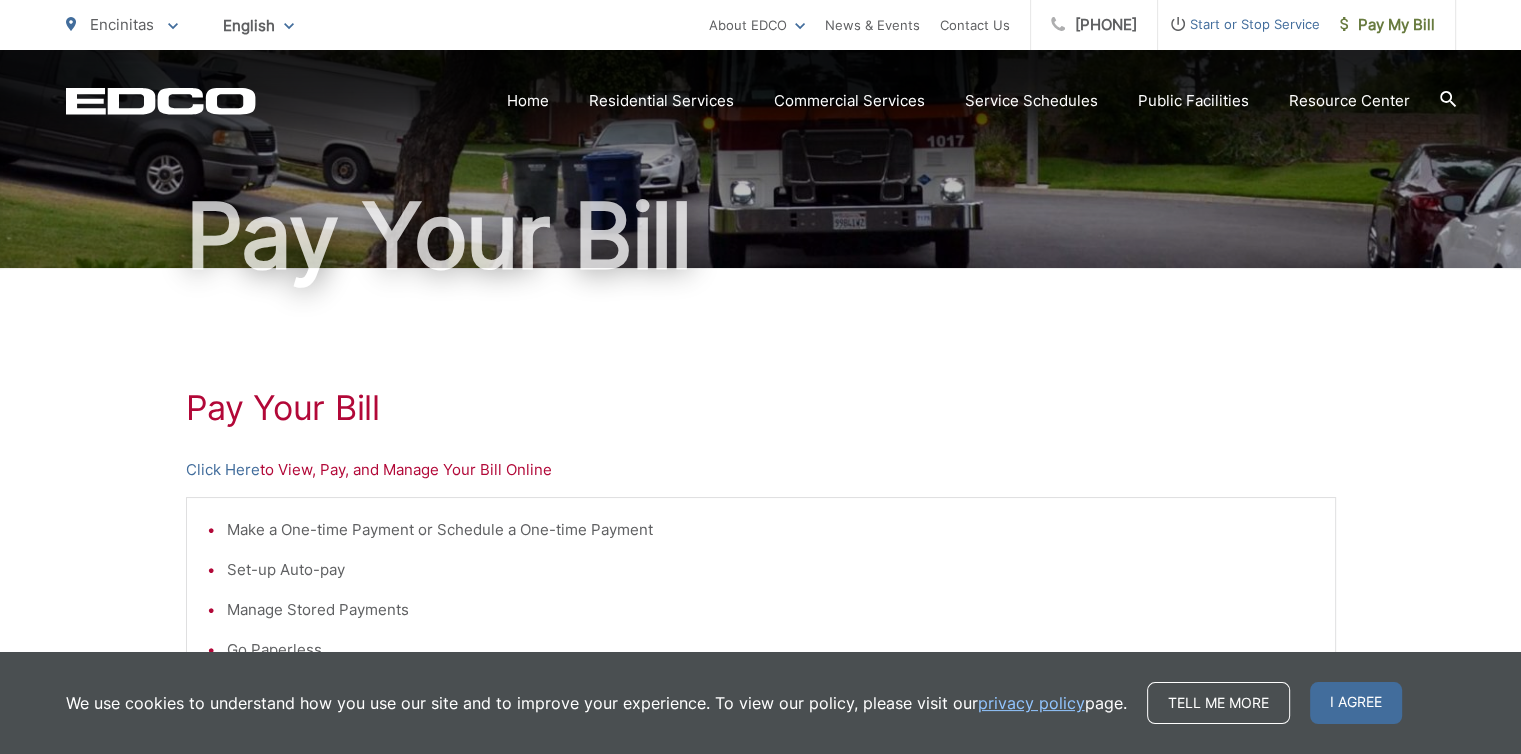 scroll, scrollTop: 131, scrollLeft: 0, axis: vertical 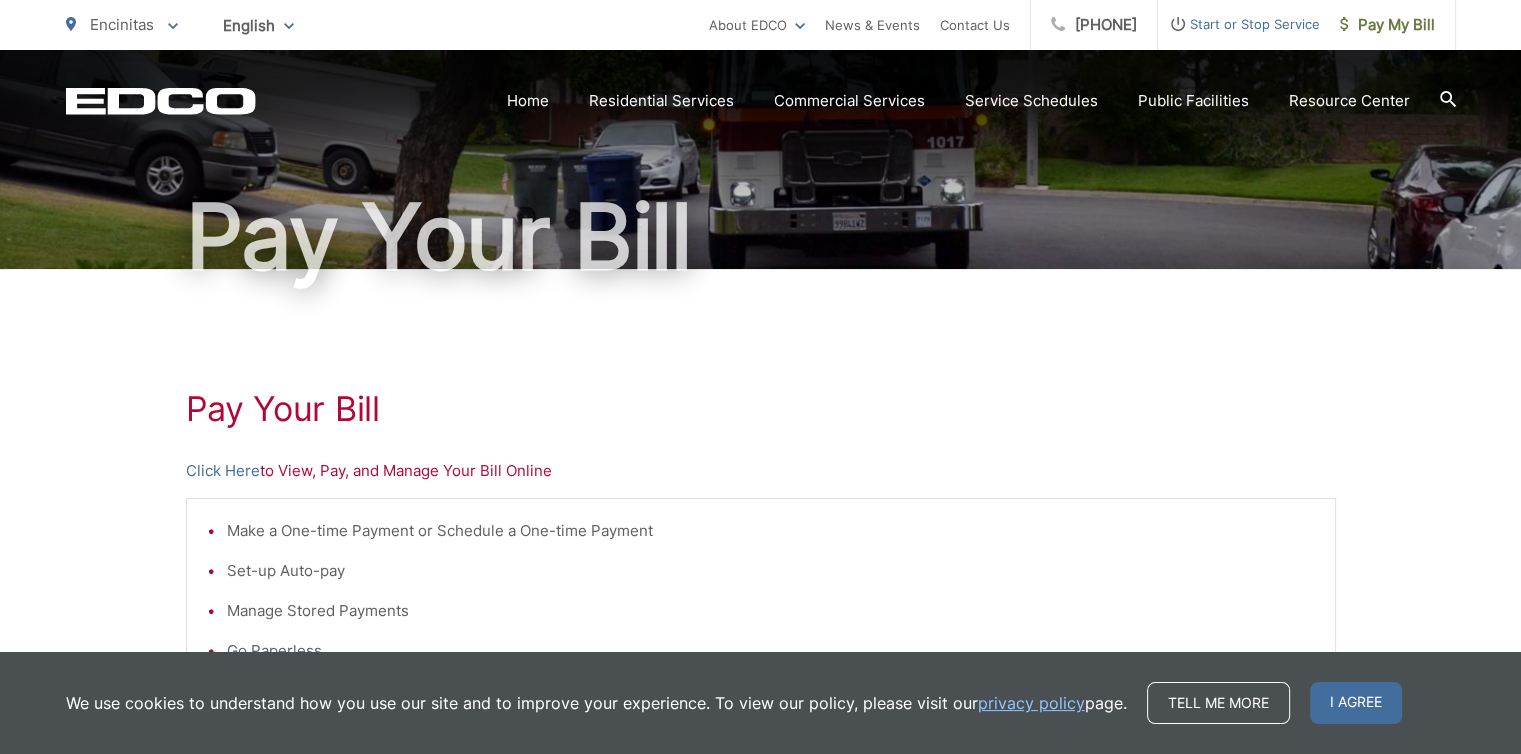click on "Click Here" at bounding box center [223, 471] 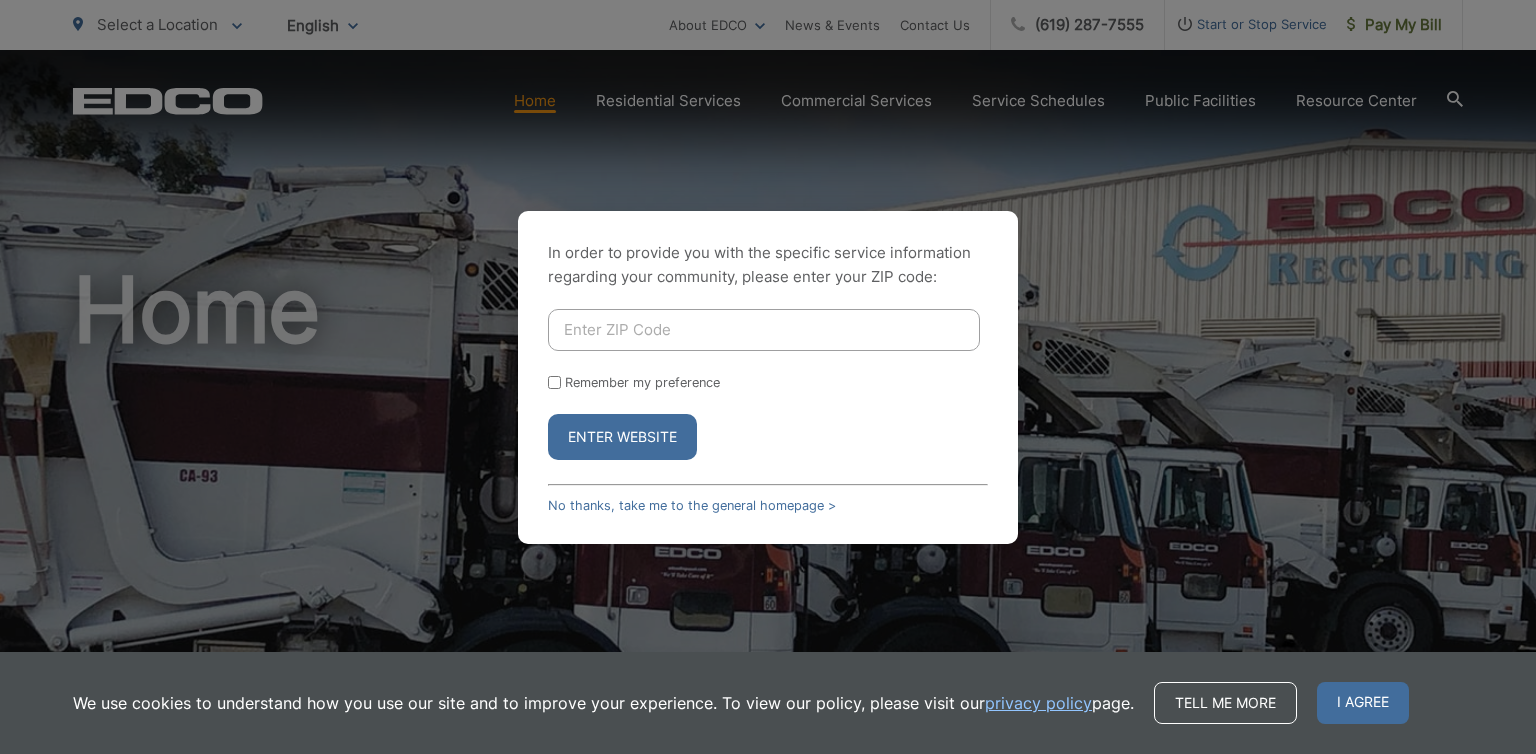scroll, scrollTop: 0, scrollLeft: 0, axis: both 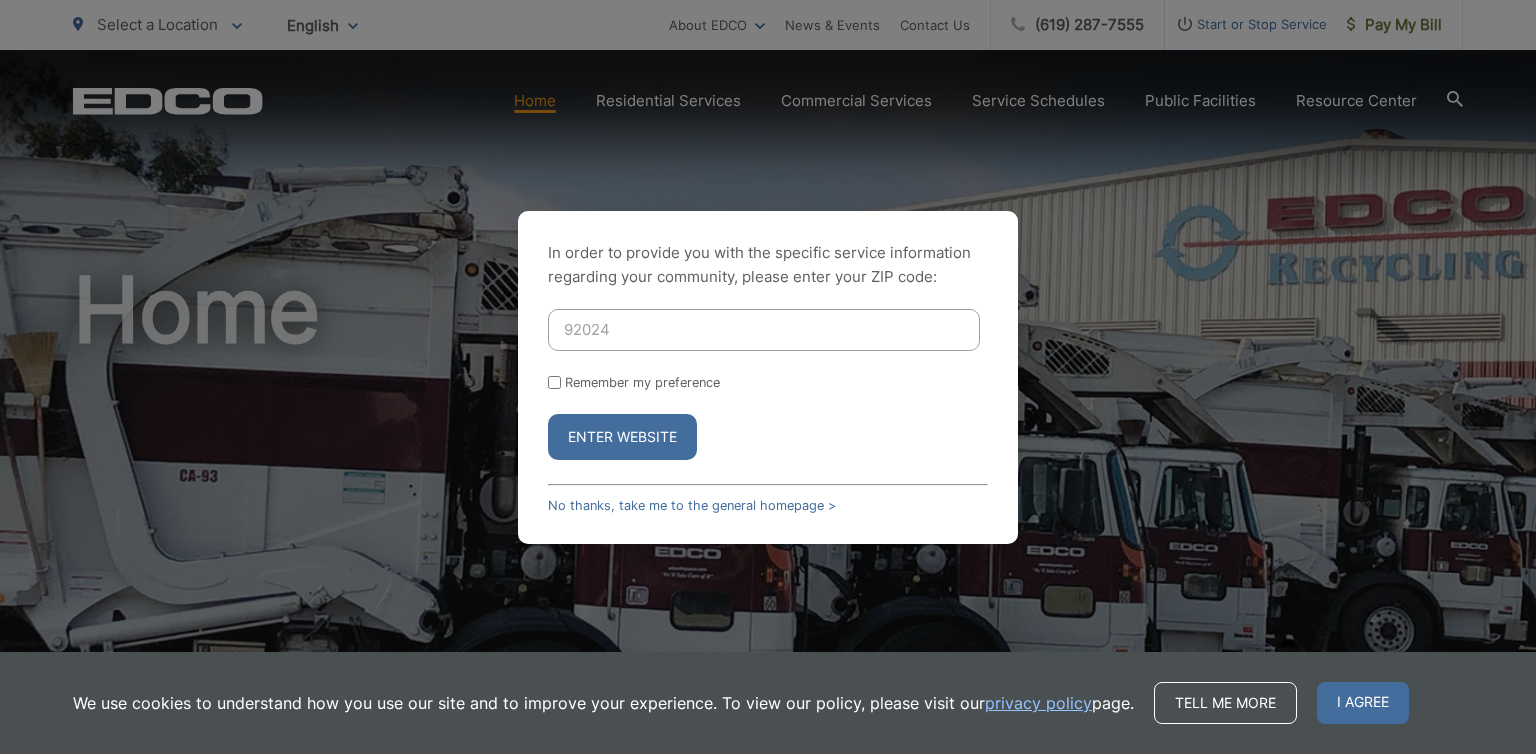 type on "92024" 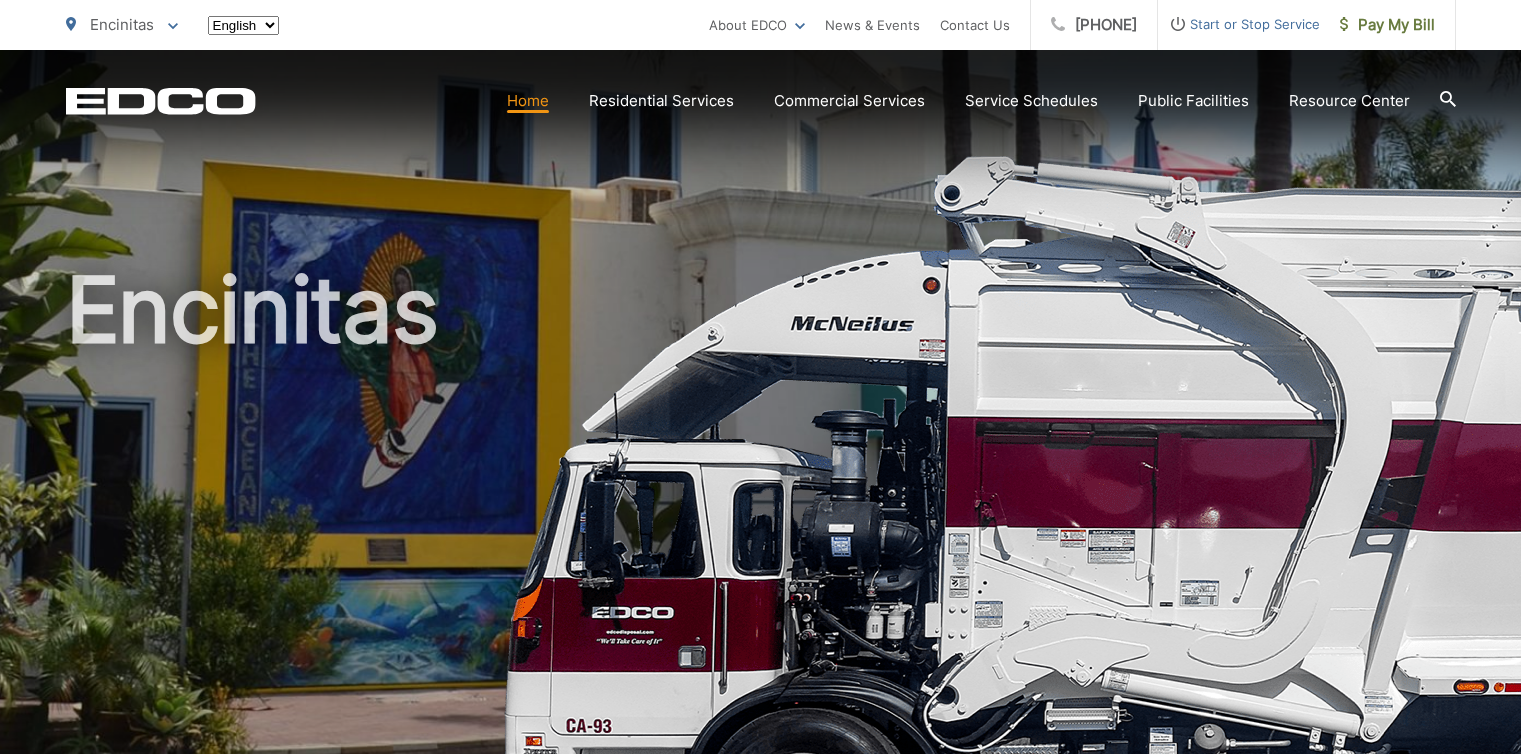 scroll, scrollTop: 0, scrollLeft: 0, axis: both 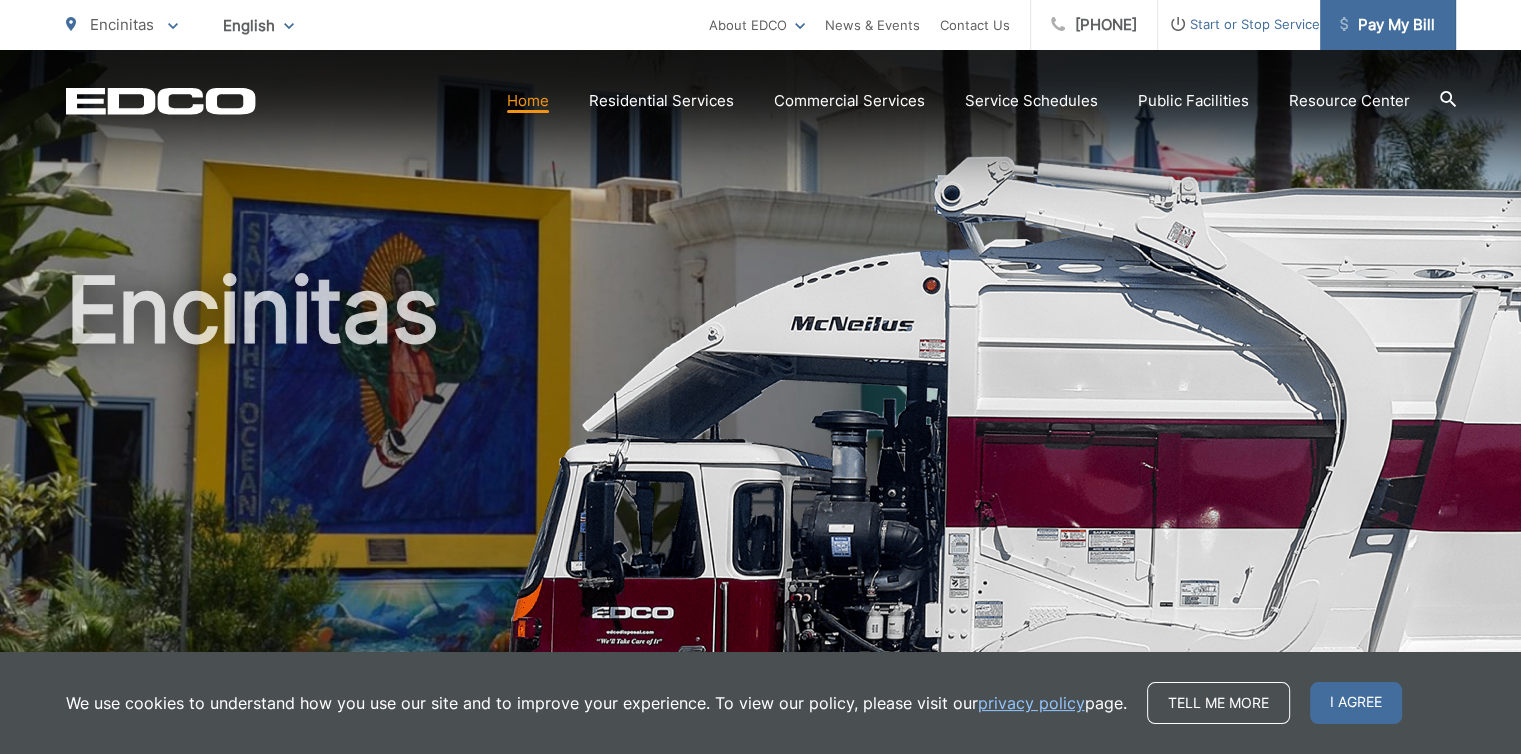 click on "Pay My Bill" at bounding box center (1387, 25) 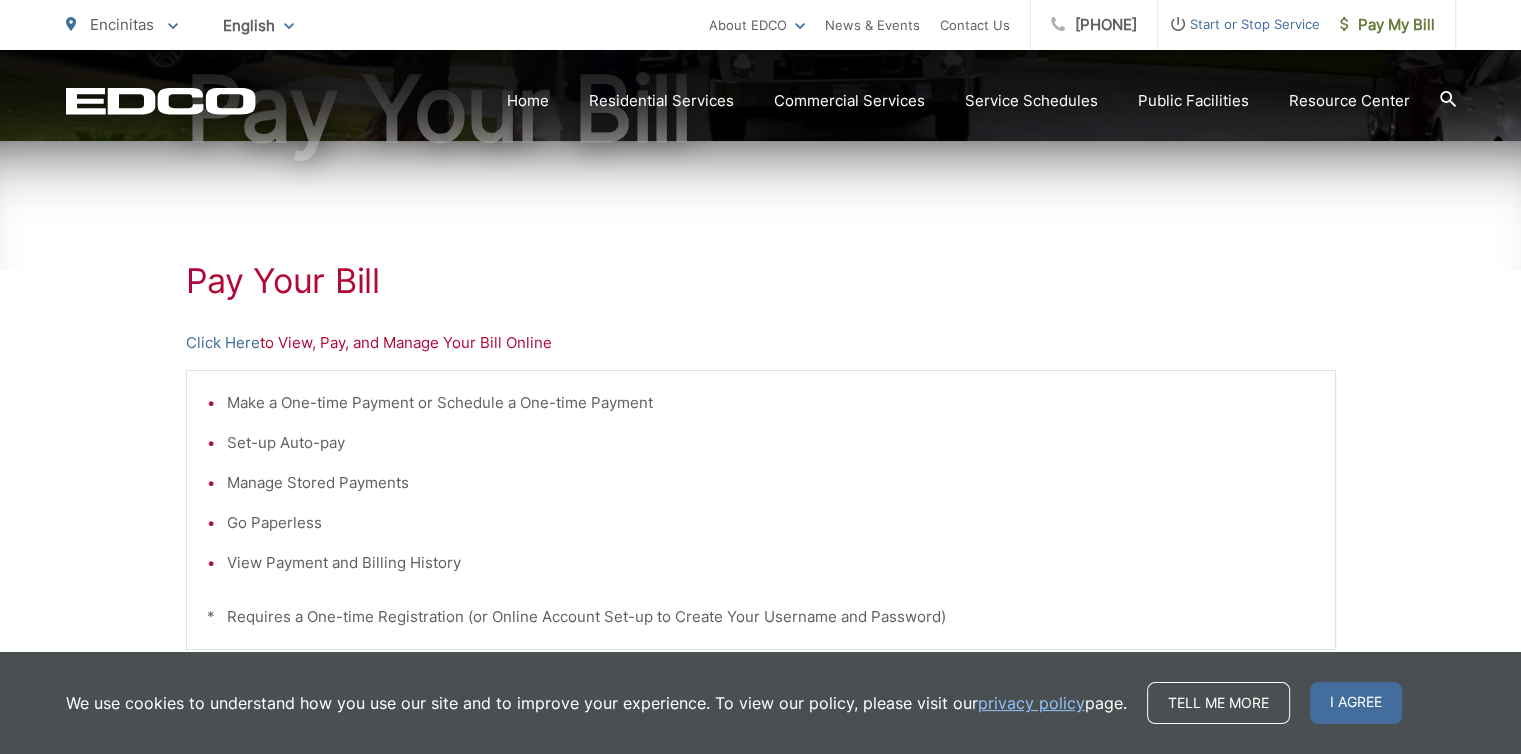 scroll, scrollTop: 304, scrollLeft: 0, axis: vertical 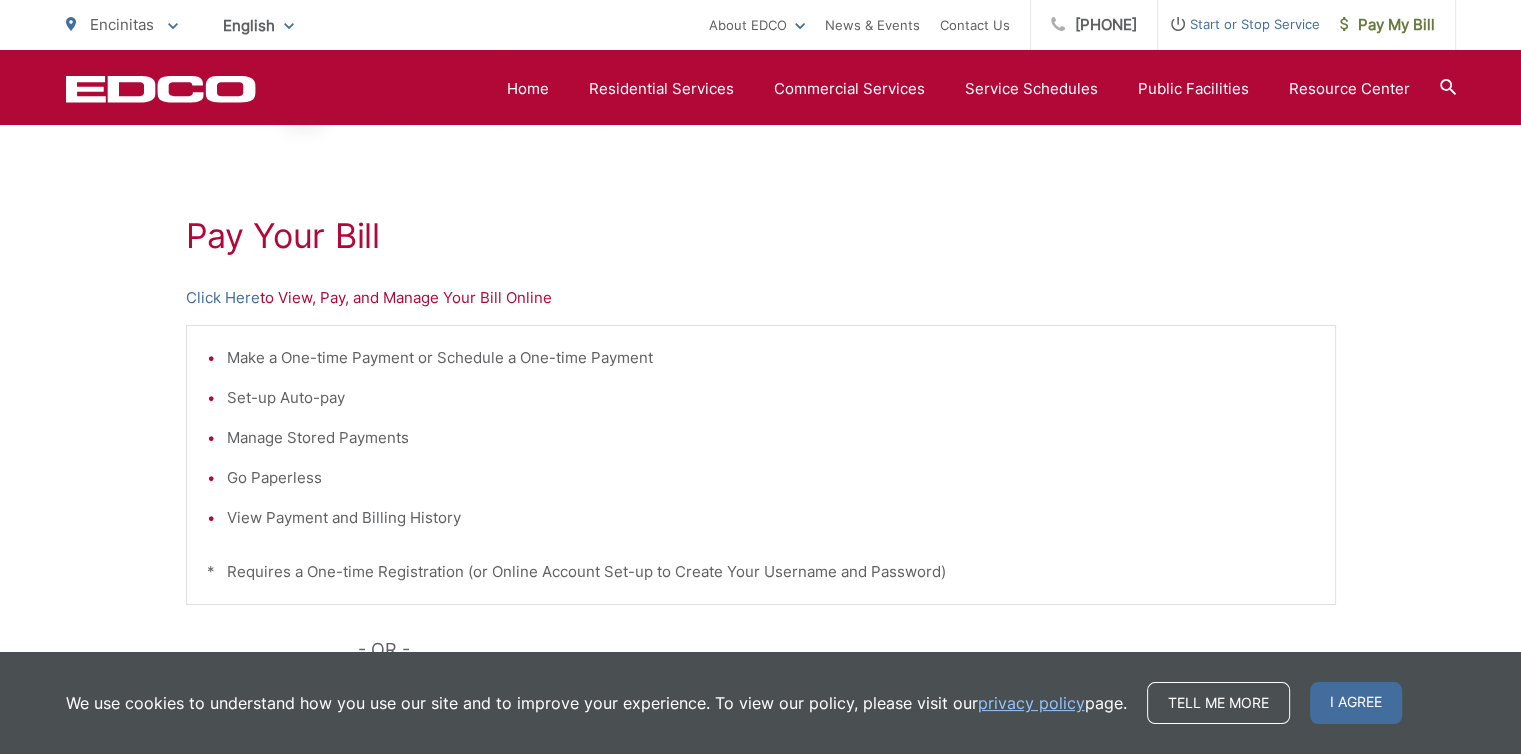 click on "Click Here" at bounding box center [223, 298] 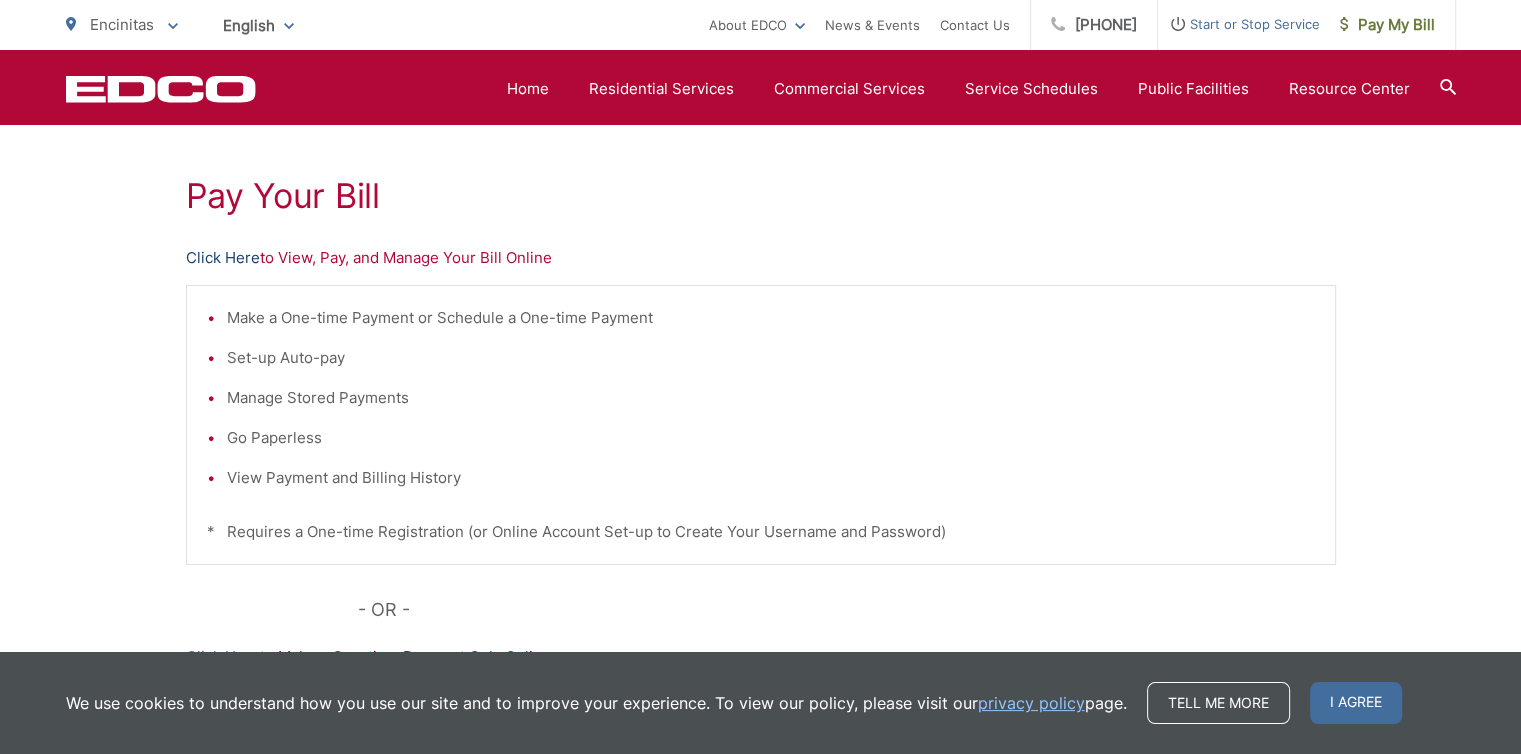 scroll, scrollTop: 337, scrollLeft: 0, axis: vertical 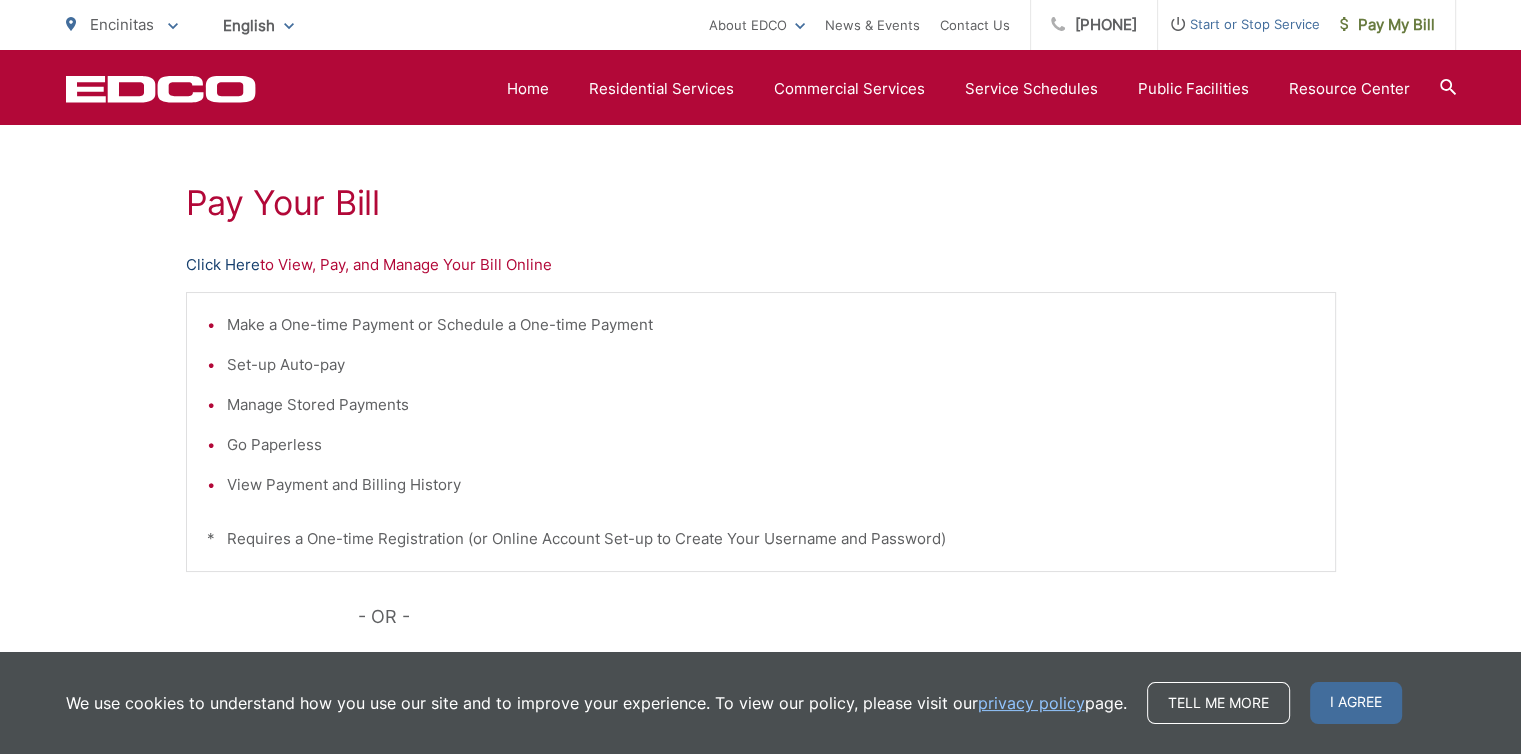 click on "Click Here" at bounding box center [223, 265] 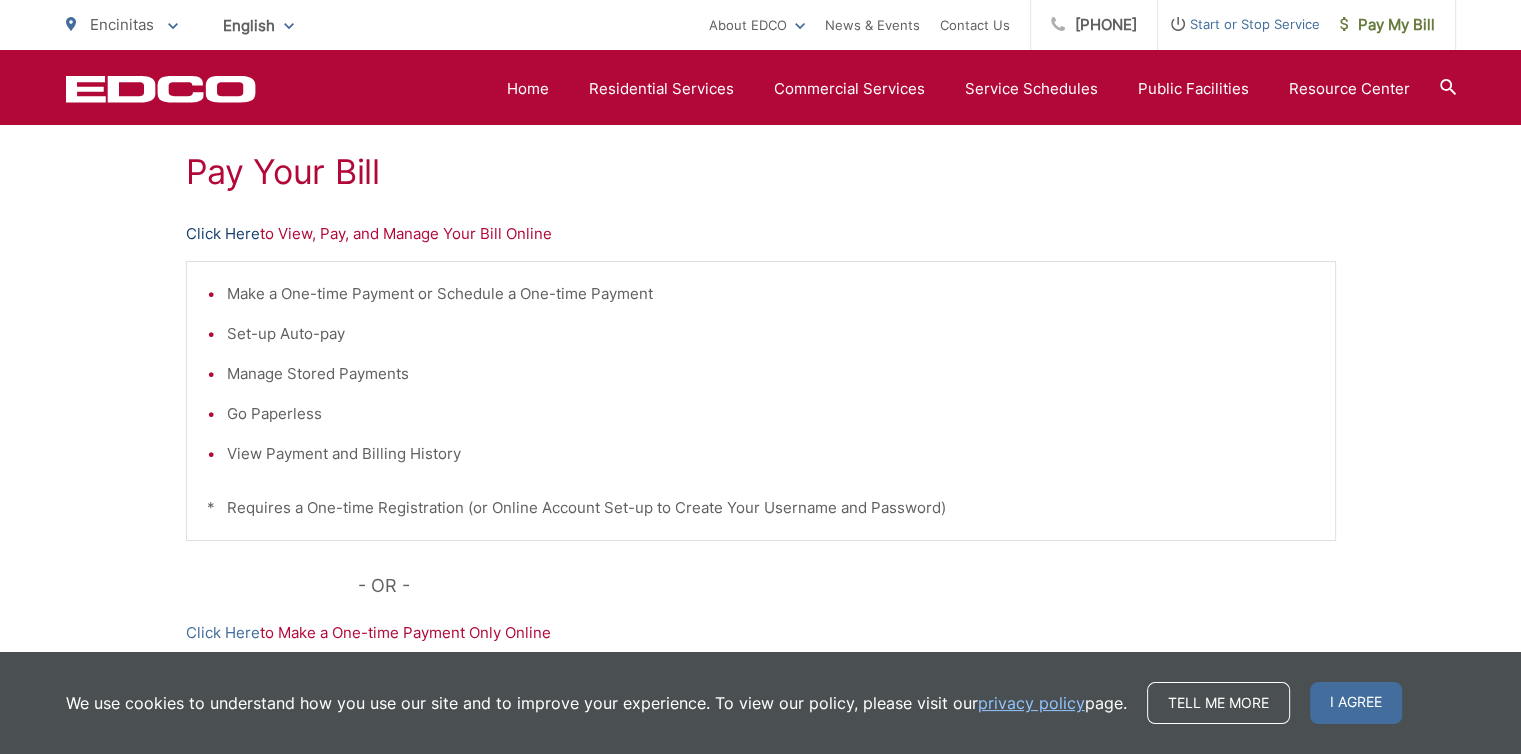 scroll, scrollTop: 430, scrollLeft: 0, axis: vertical 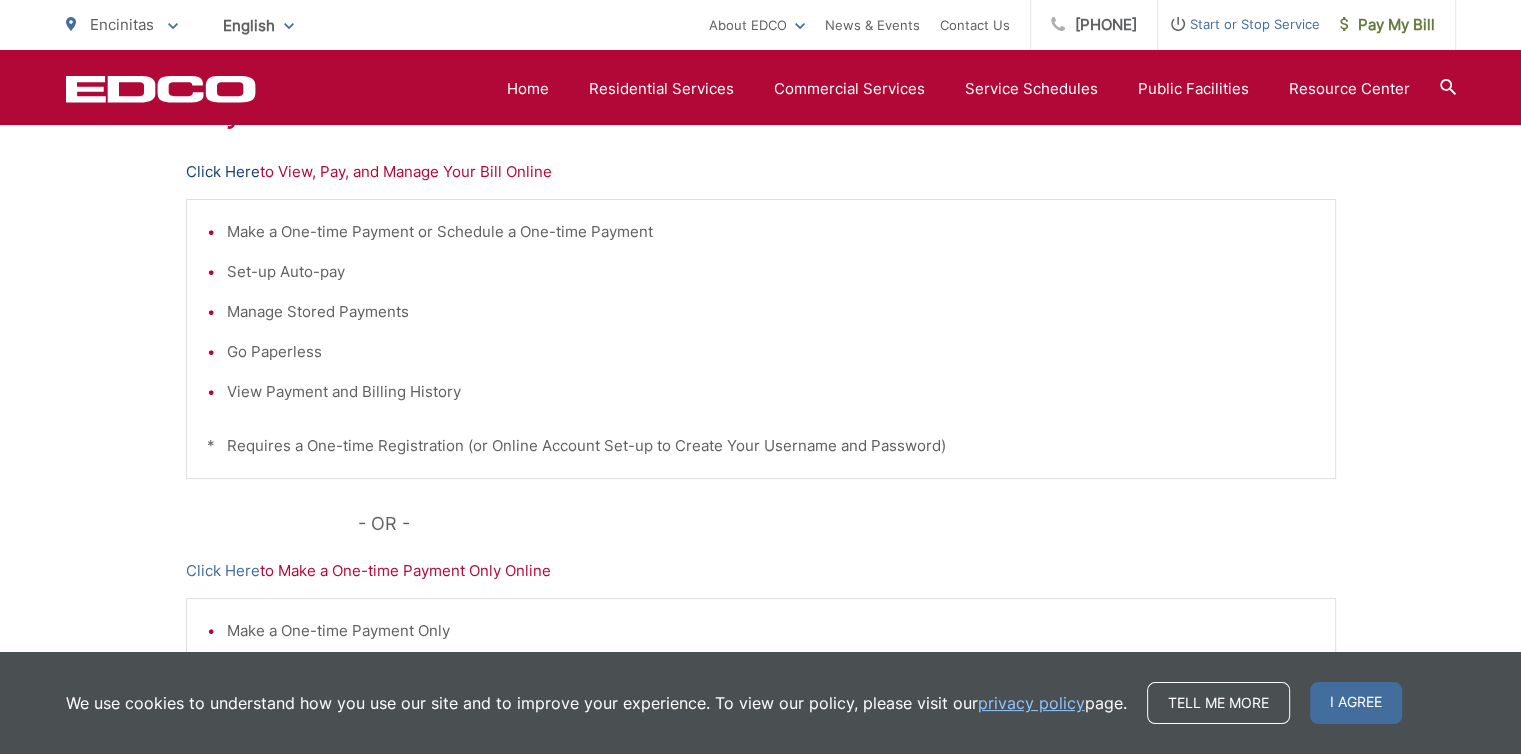 click on "Pay My Bill" at bounding box center (1387, 25) 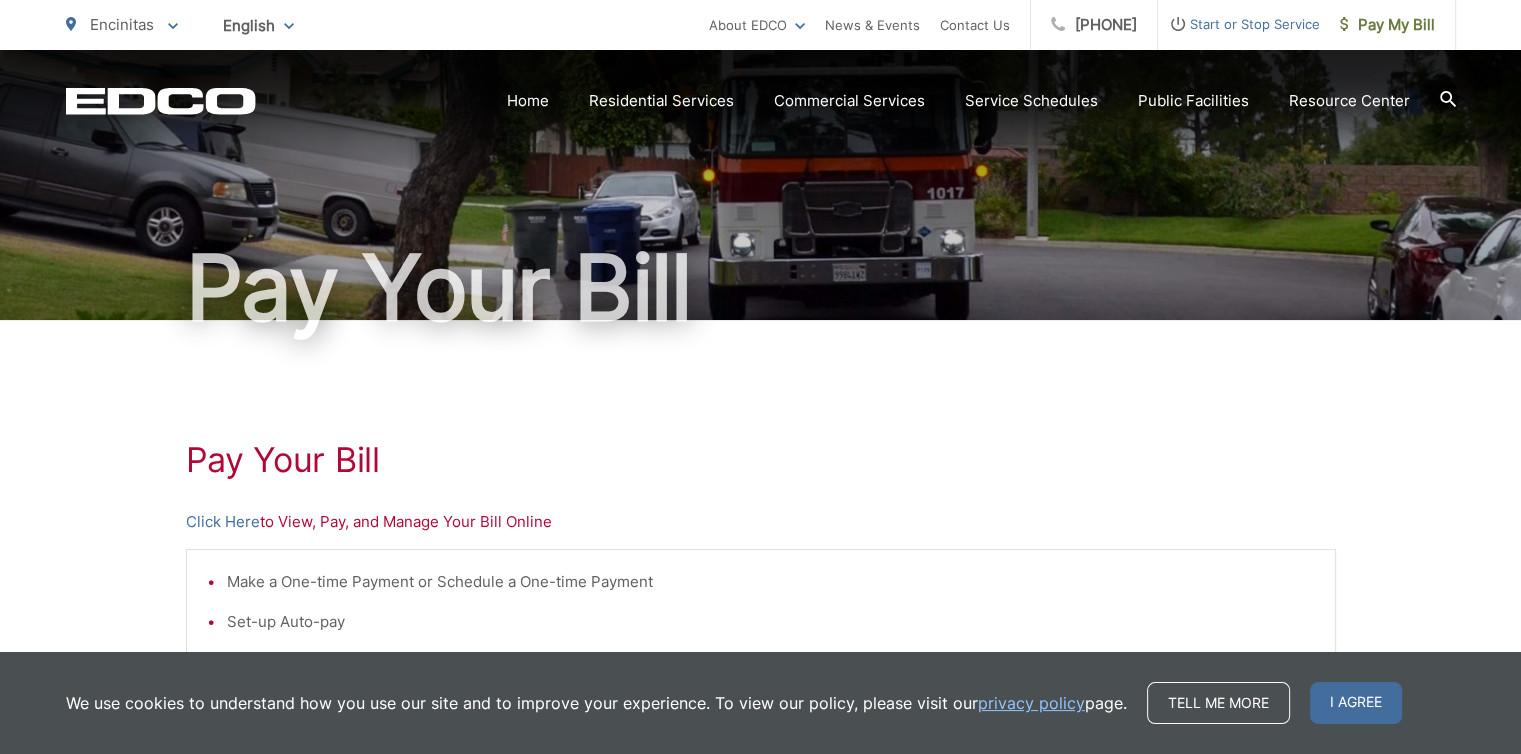 scroll, scrollTop: 76, scrollLeft: 0, axis: vertical 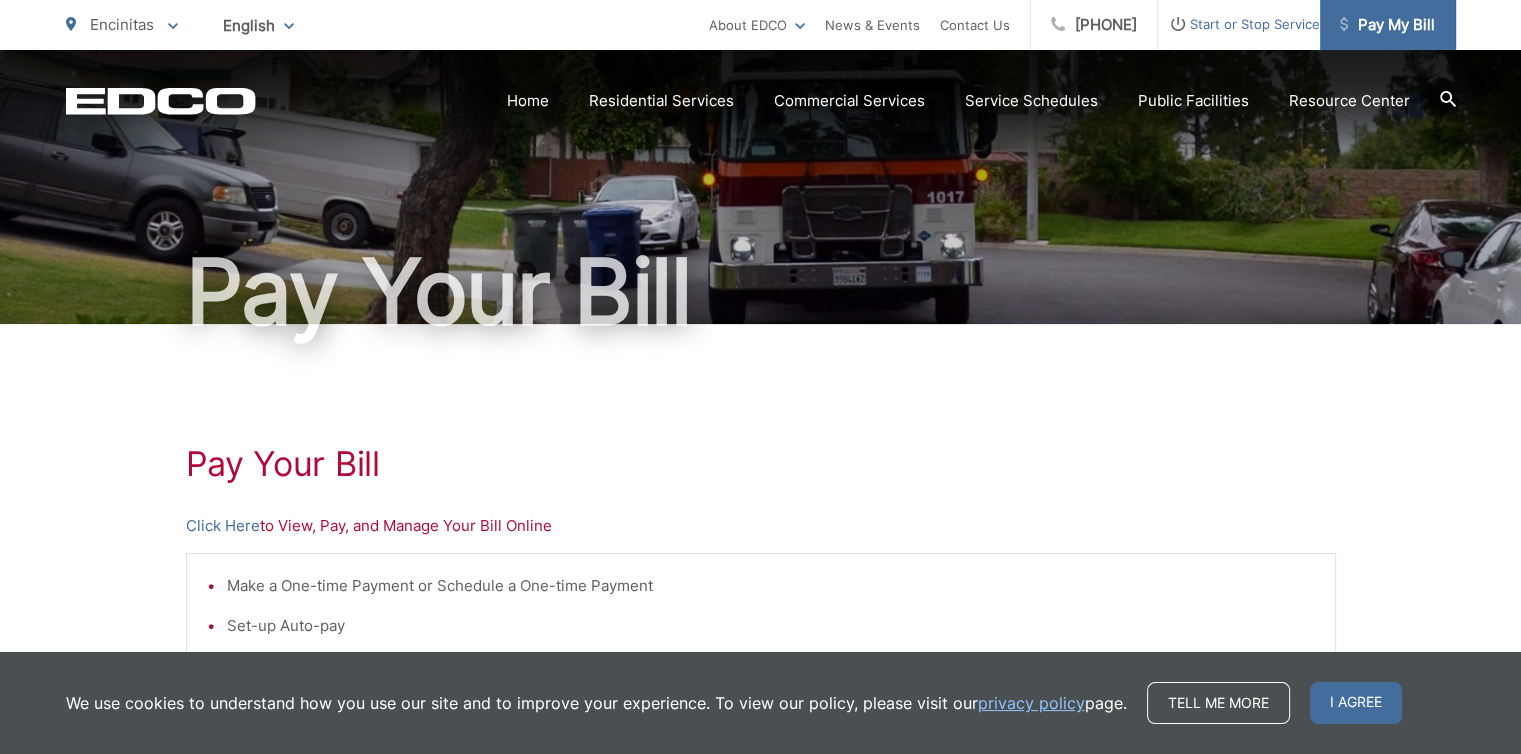 click on "Pay My Bill" at bounding box center [1387, 25] 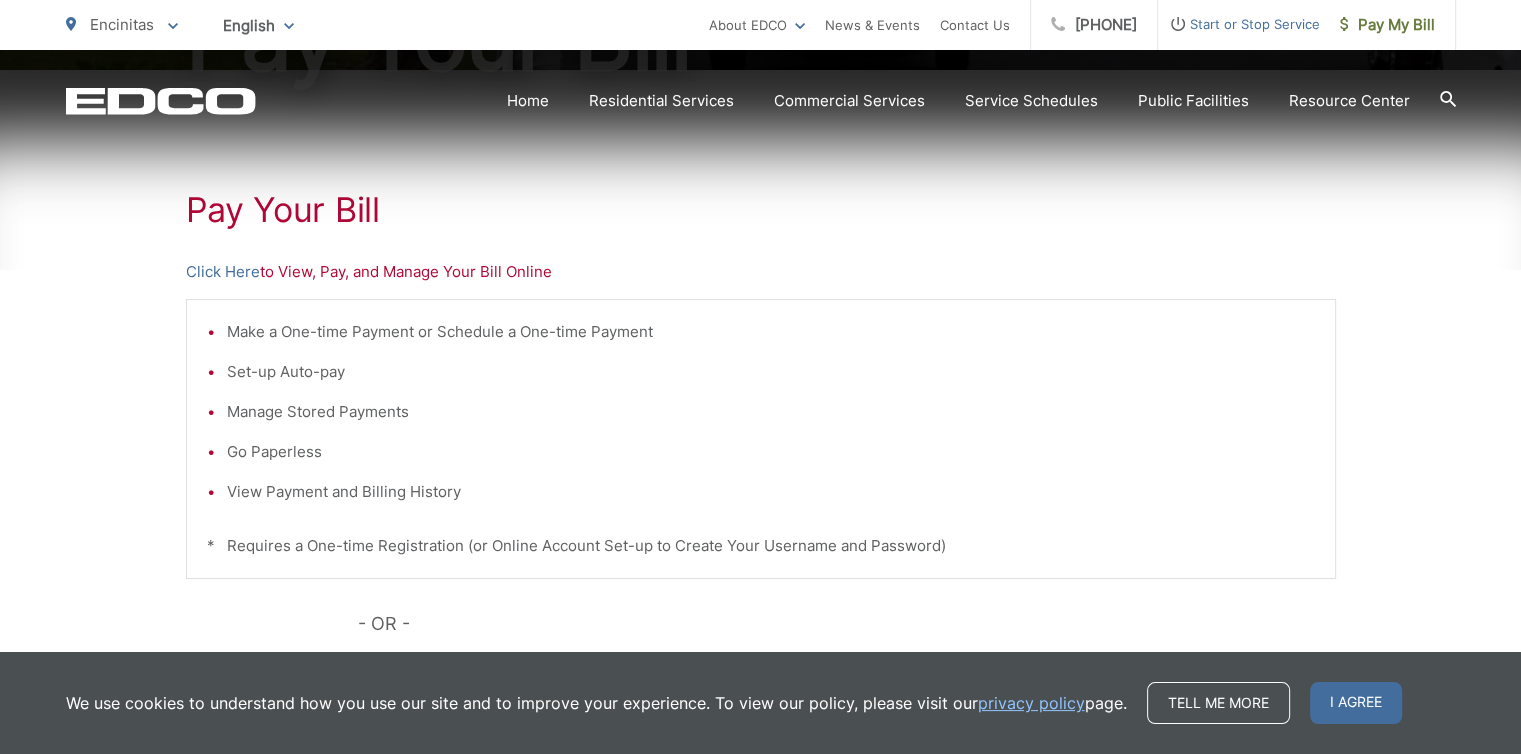 scroll, scrollTop: 364, scrollLeft: 0, axis: vertical 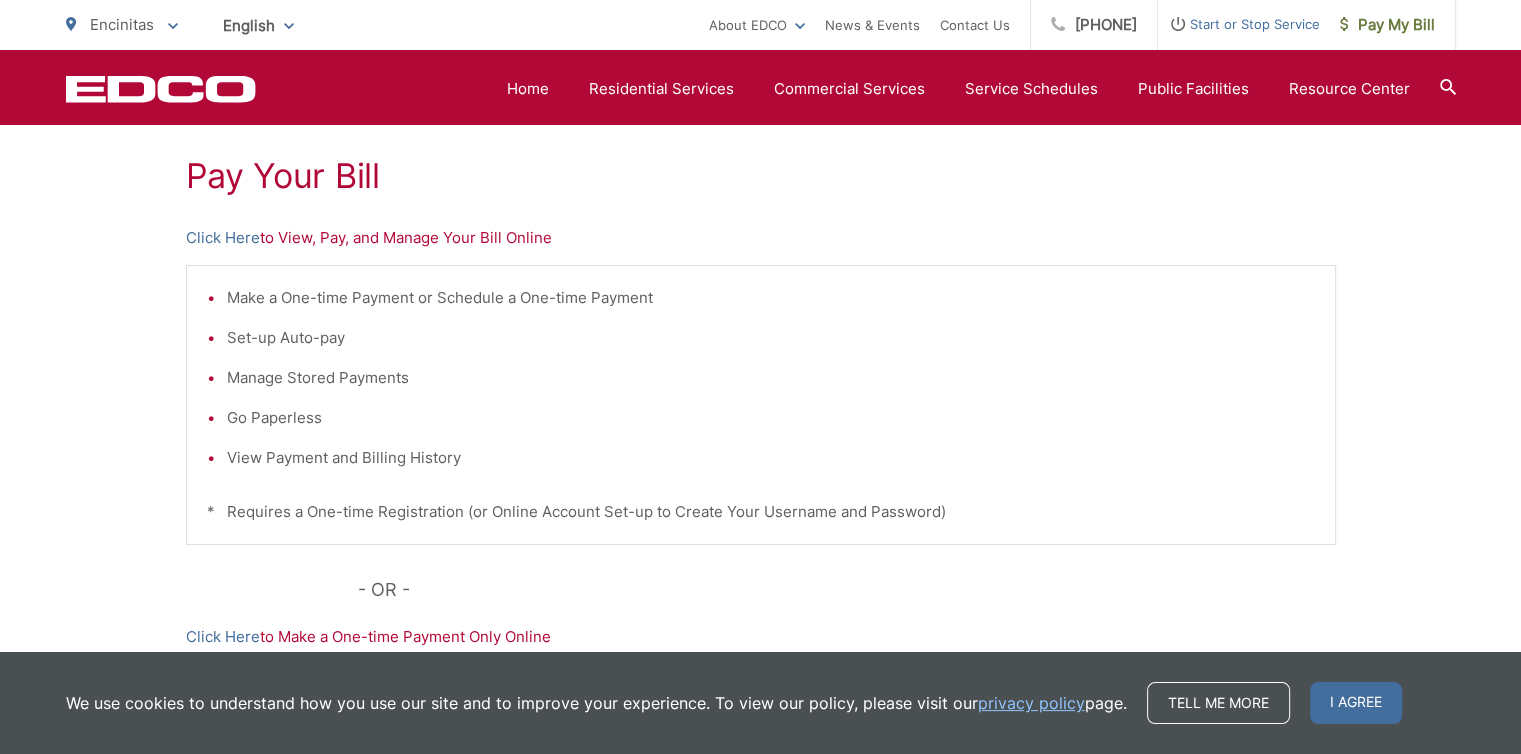 click on "Click Here" at bounding box center (223, 238) 